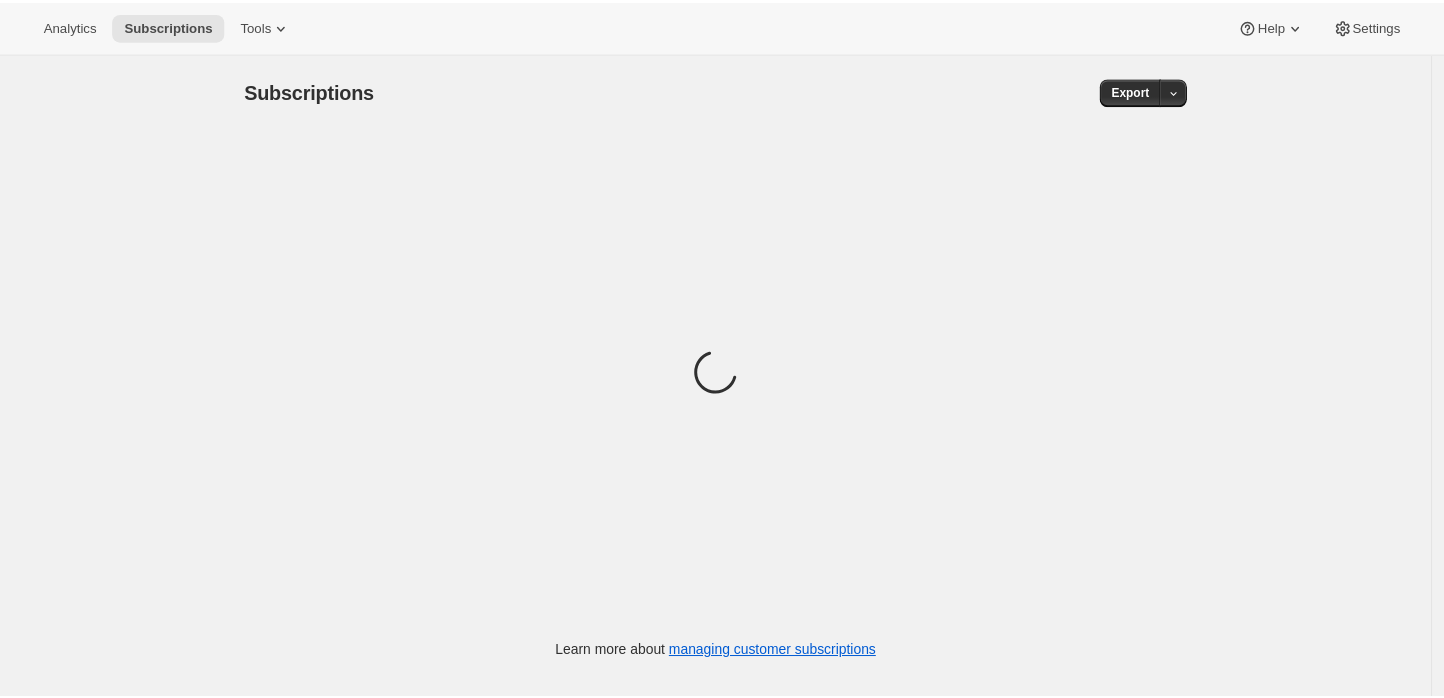 scroll, scrollTop: 0, scrollLeft: 0, axis: both 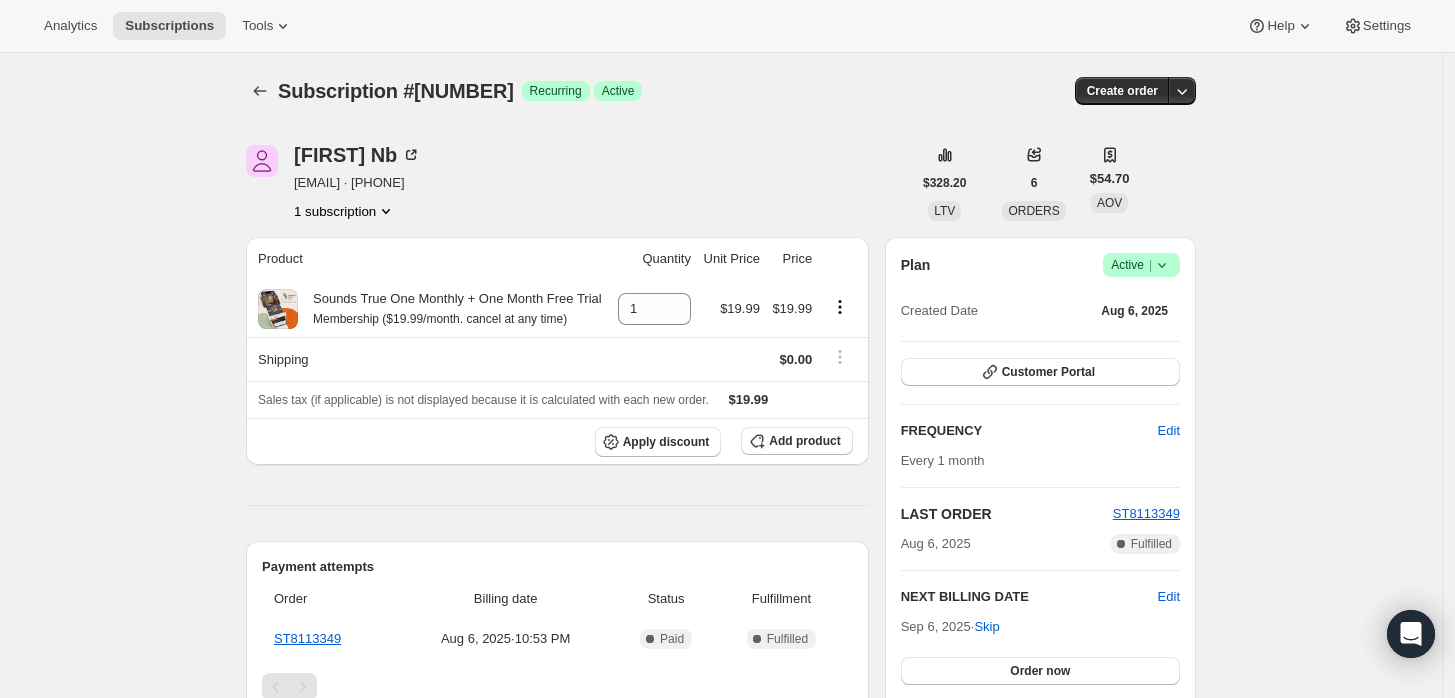 click 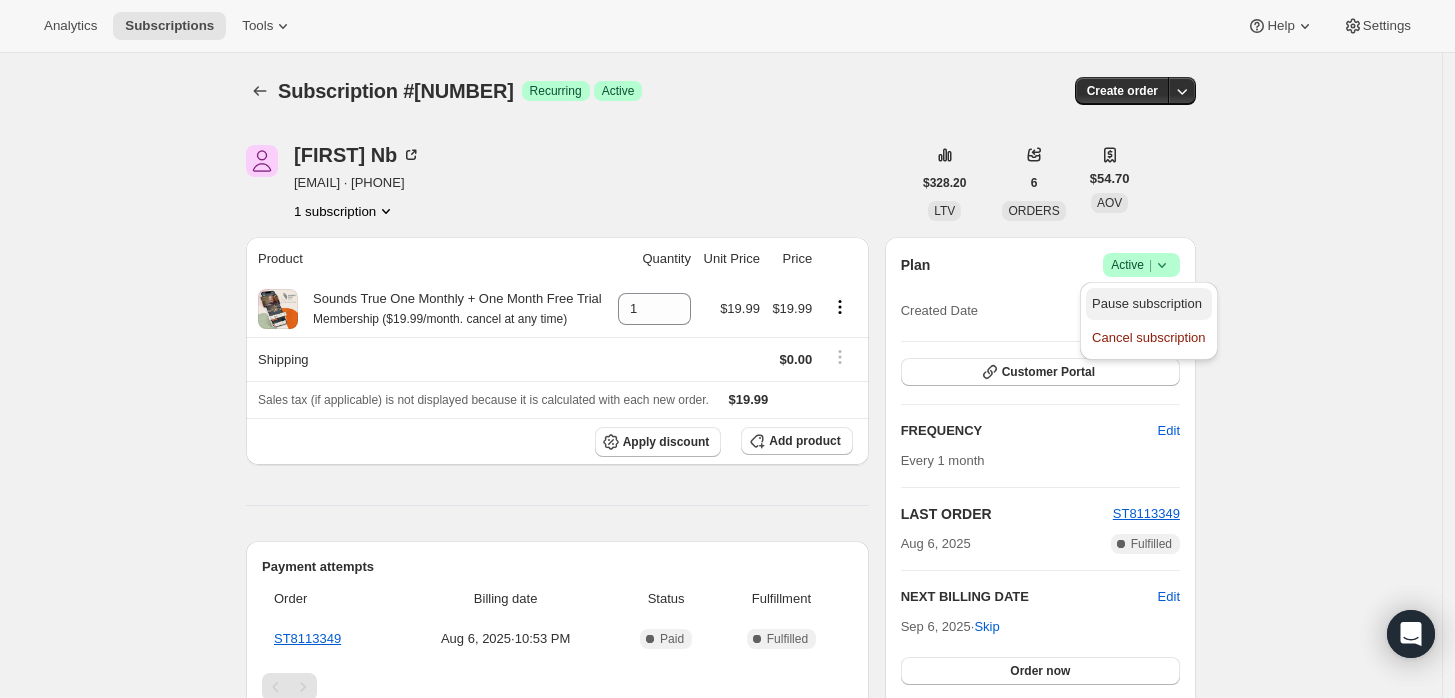 click on "Pause subscription" at bounding box center [1147, 303] 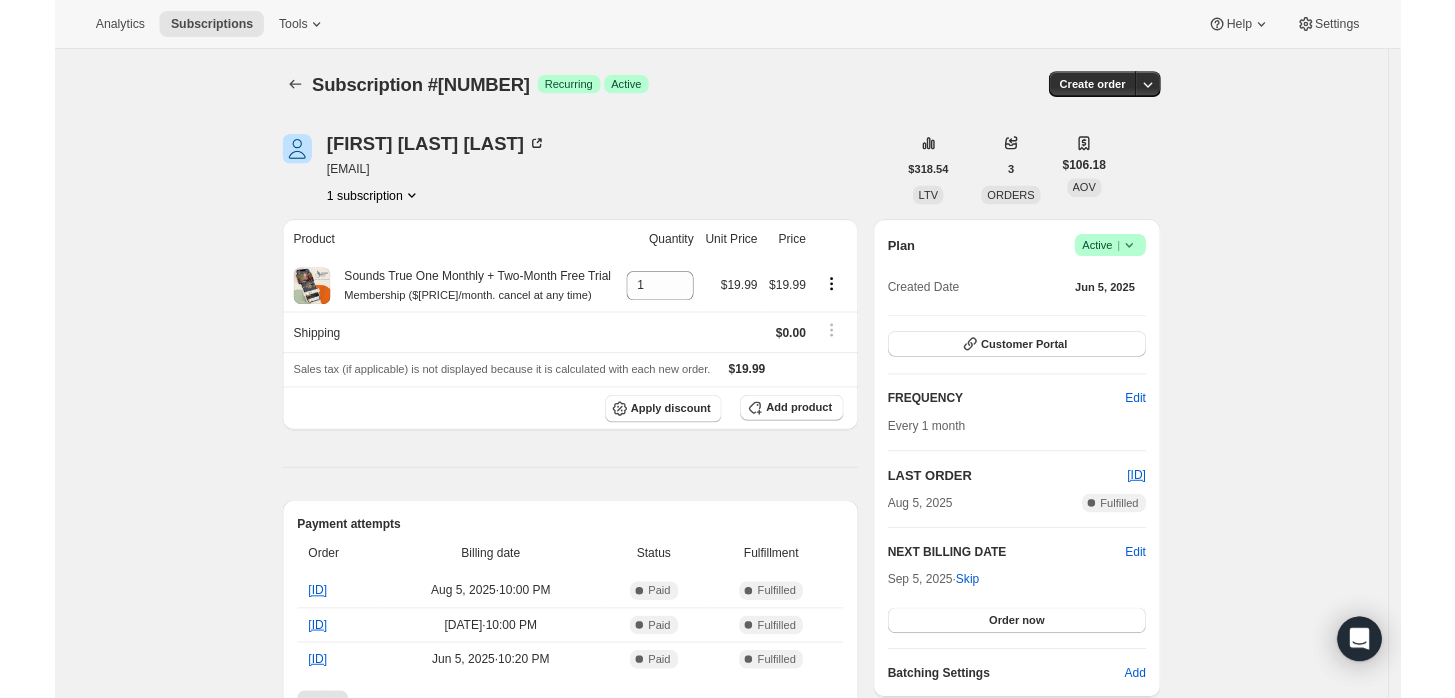scroll, scrollTop: 0, scrollLeft: 0, axis: both 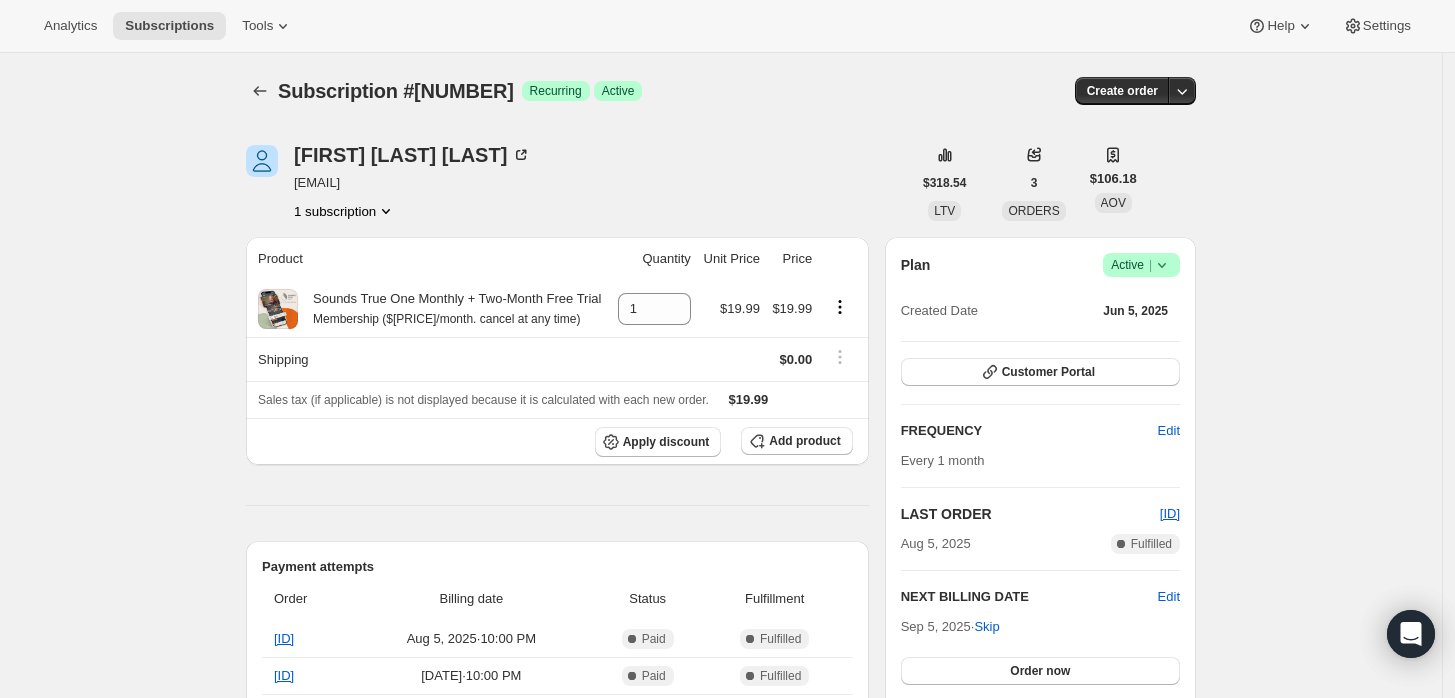 click on "Active |" at bounding box center (1141, 265) 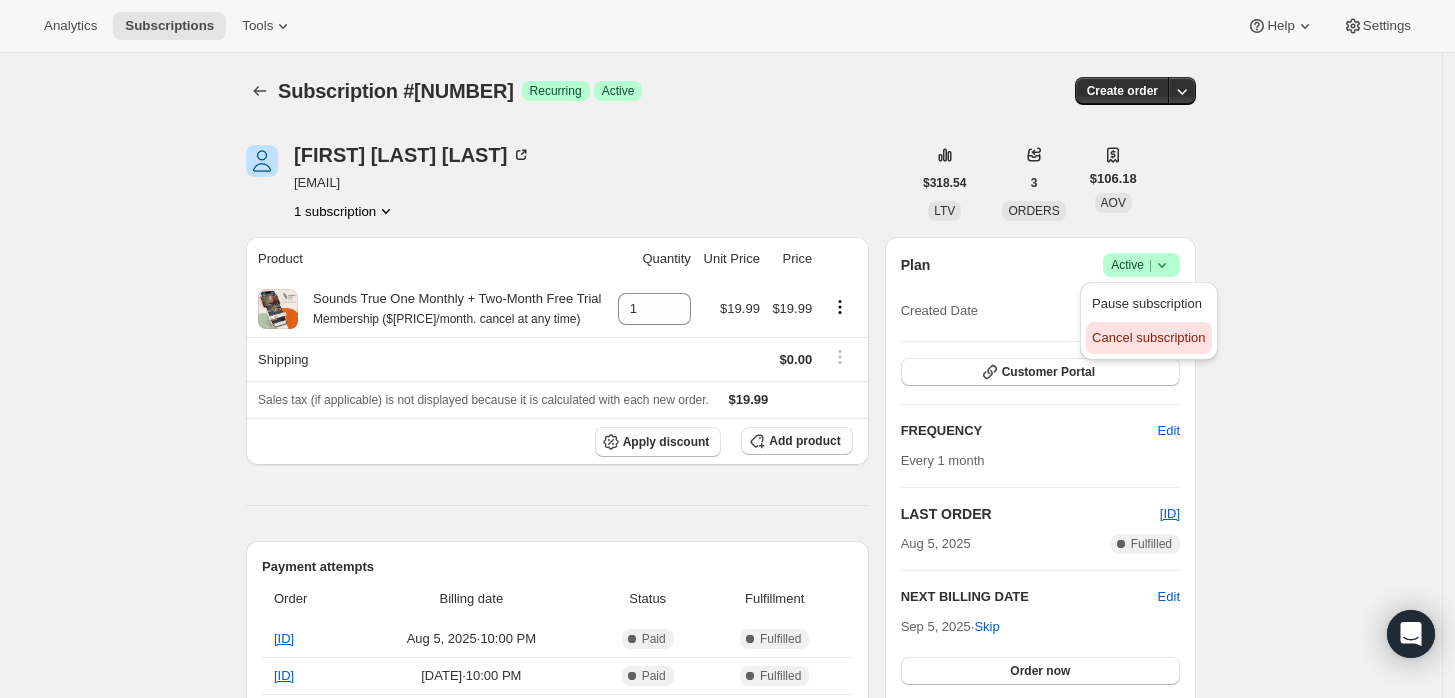 click on "Cancel subscription" at bounding box center [1148, 337] 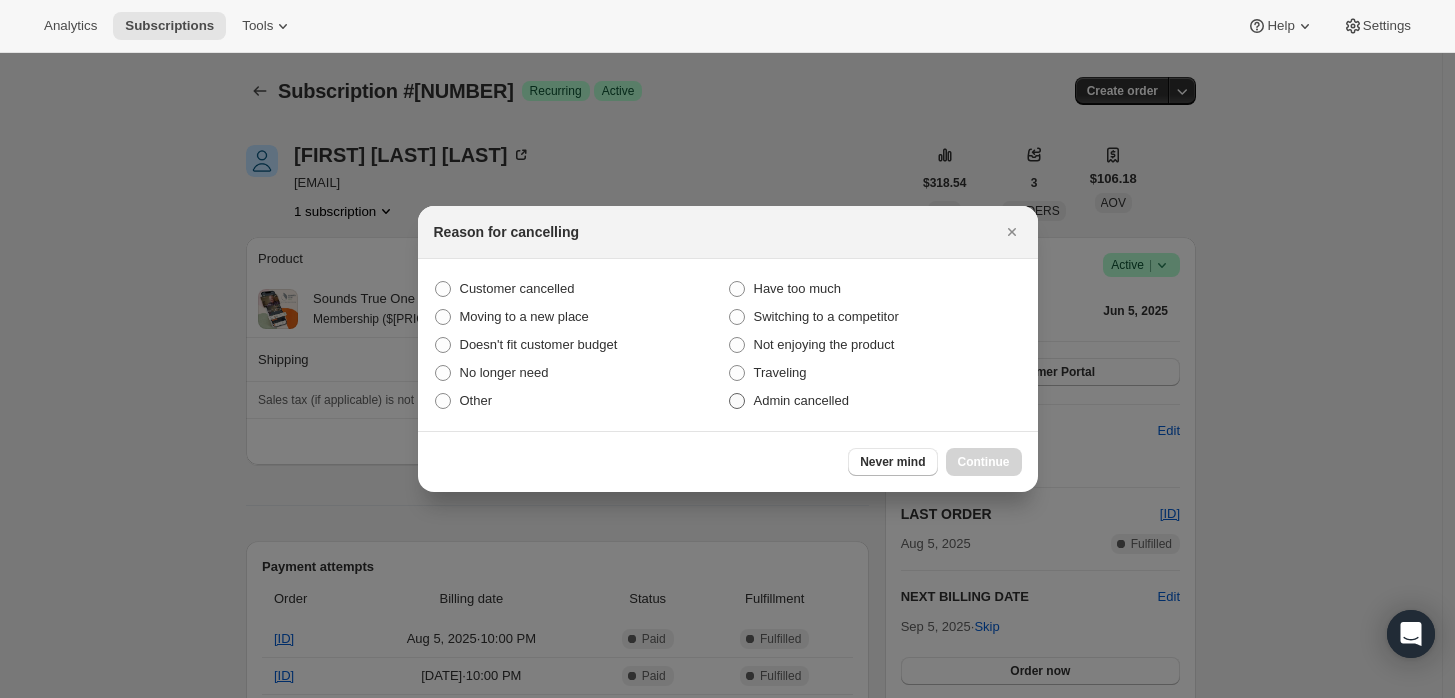 click on "Admin cancelled" at bounding box center (801, 400) 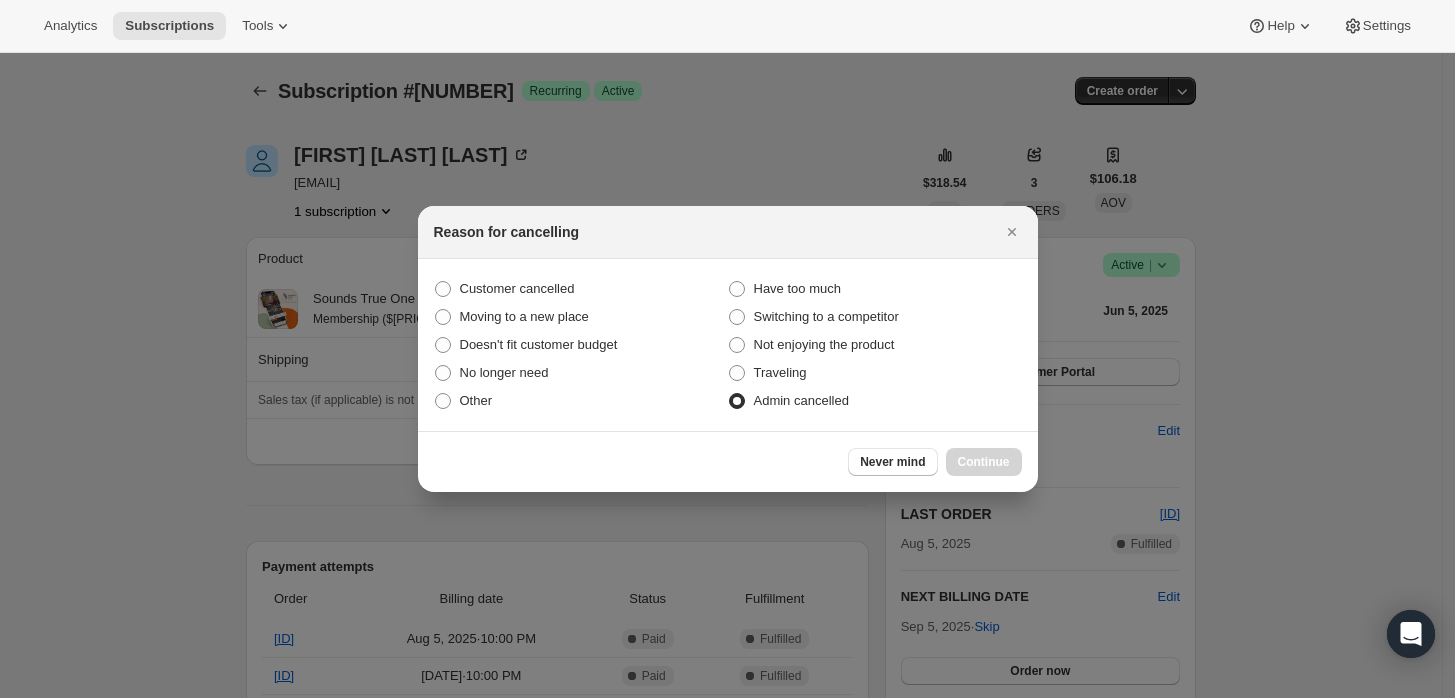 radio on "true" 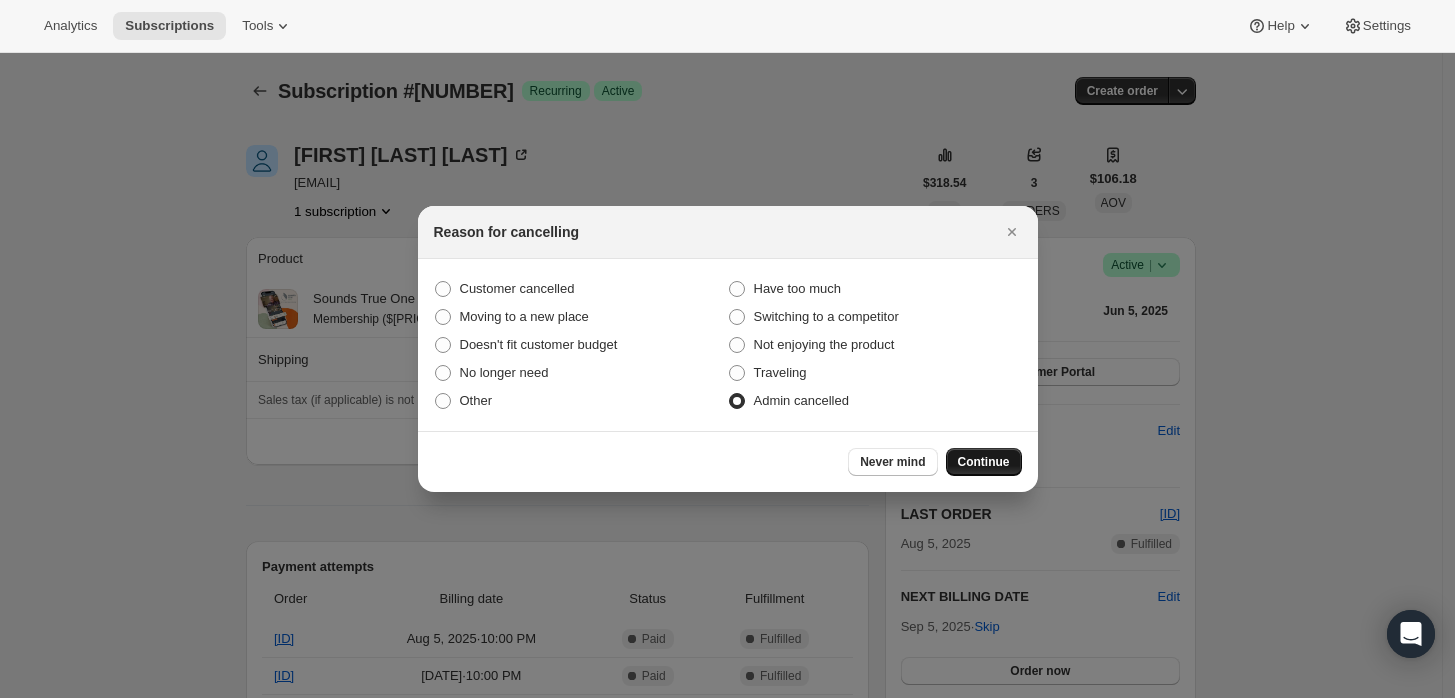 click on "Continue" at bounding box center [984, 462] 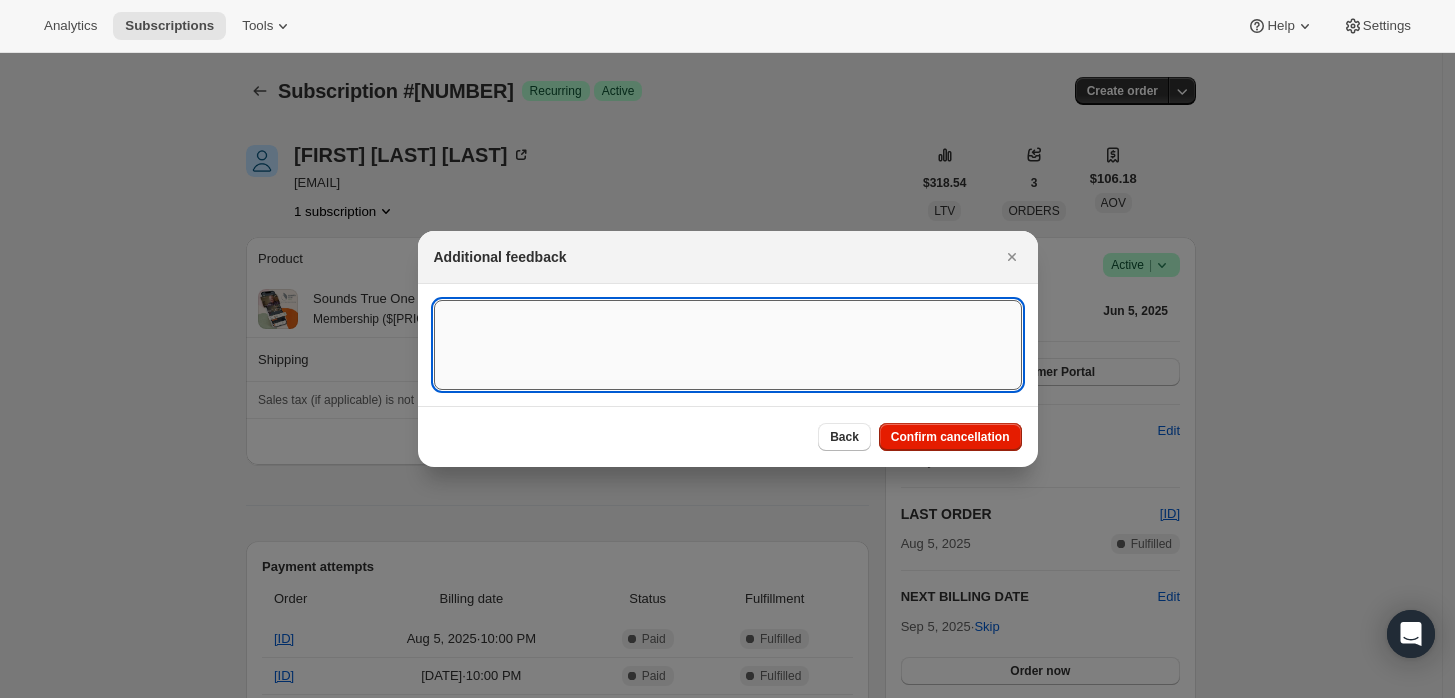click at bounding box center [728, 345] 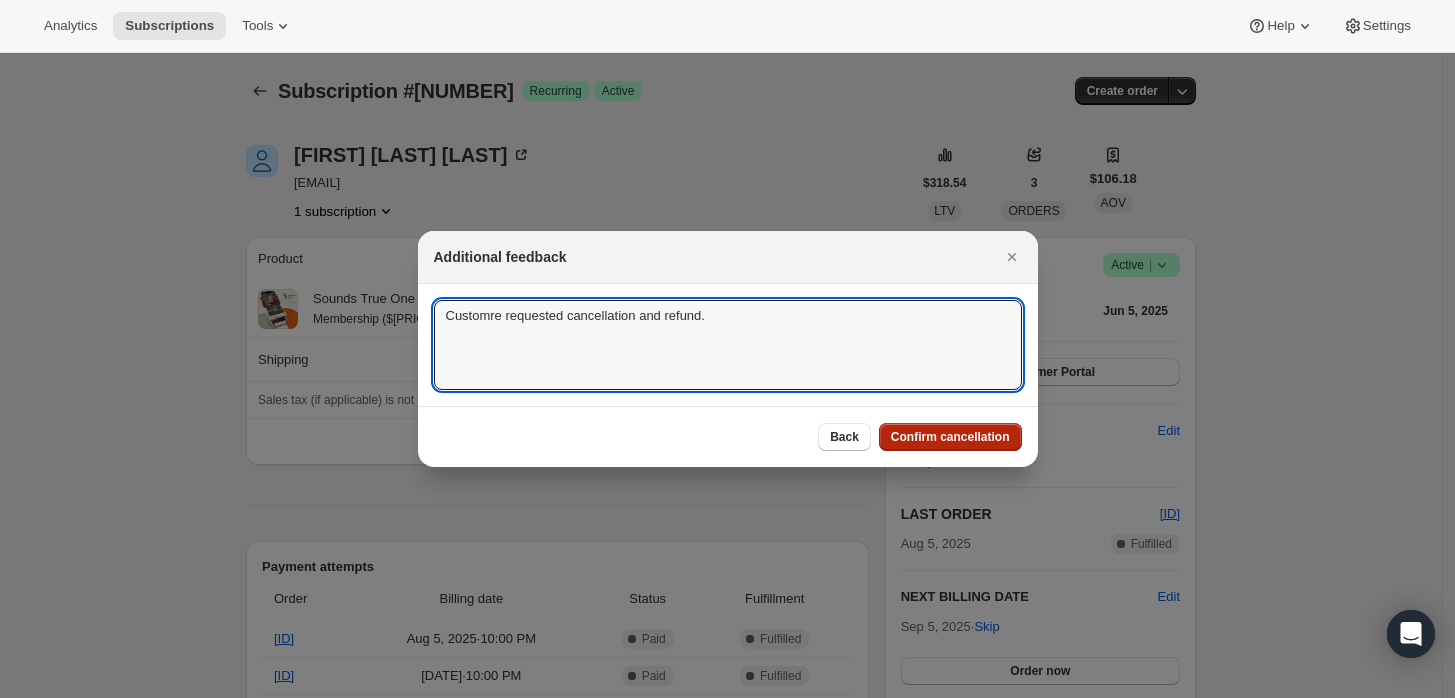 type on "Customre requested cancellation and refund." 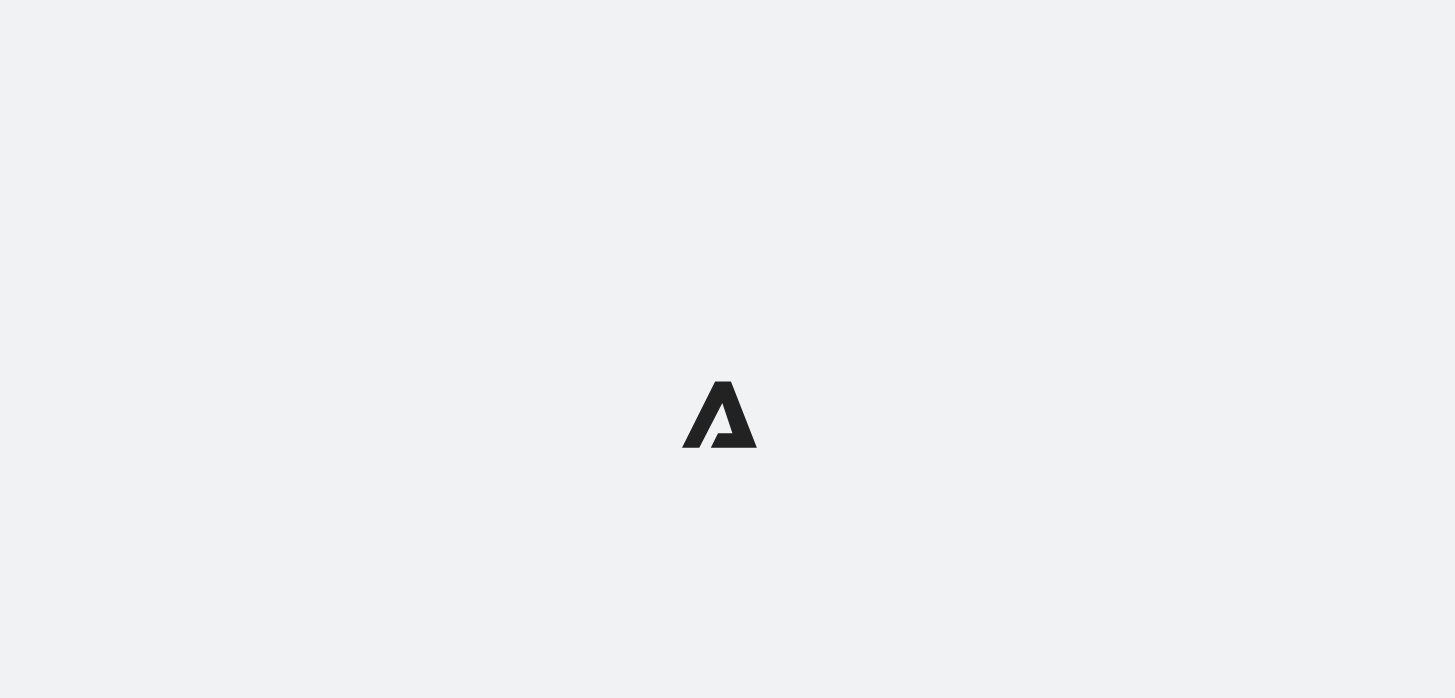 scroll, scrollTop: 0, scrollLeft: 0, axis: both 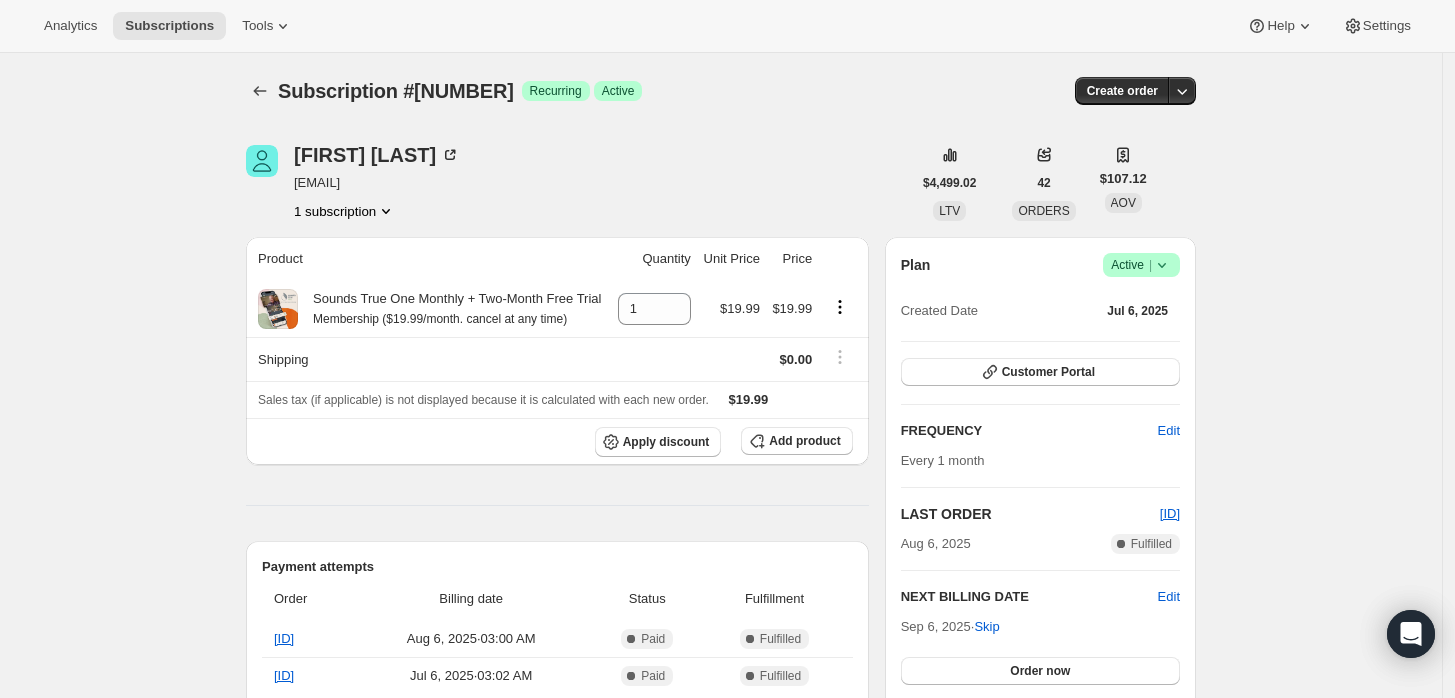 click on "Active |" at bounding box center (1141, 265) 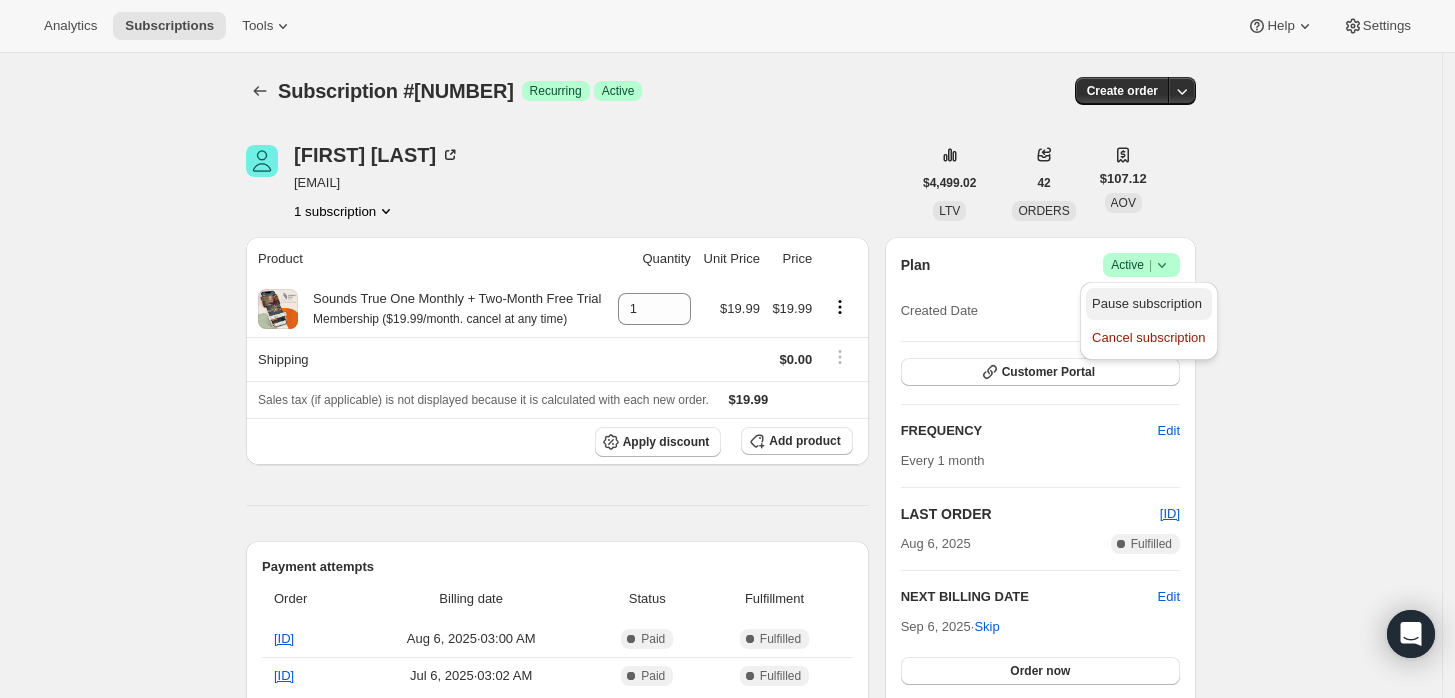 click on "Pause subscription" at bounding box center [1148, 304] 